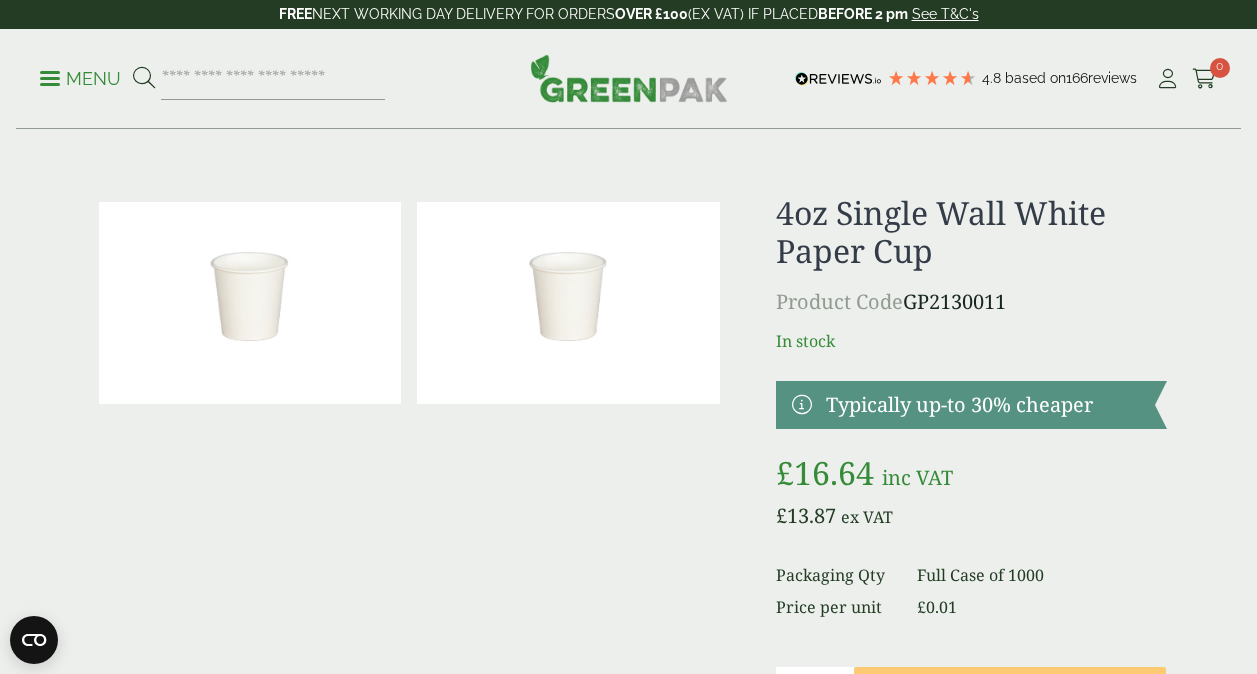 scroll, scrollTop: 149, scrollLeft: 0, axis: vertical 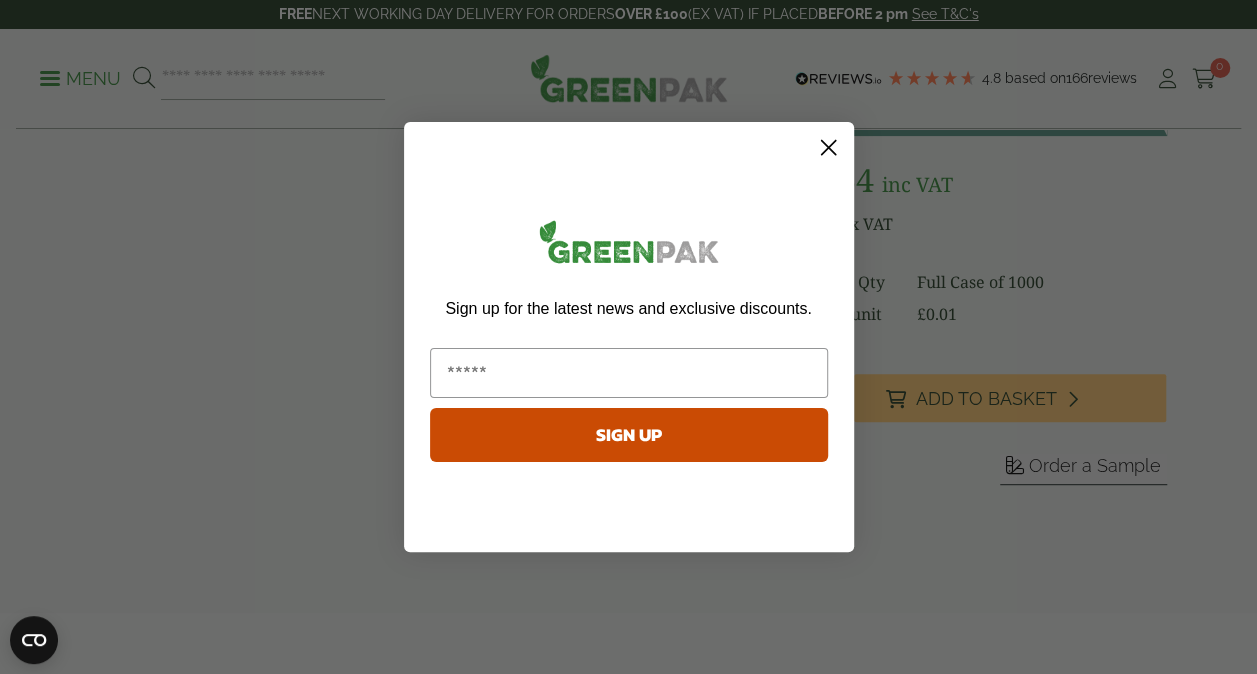 click 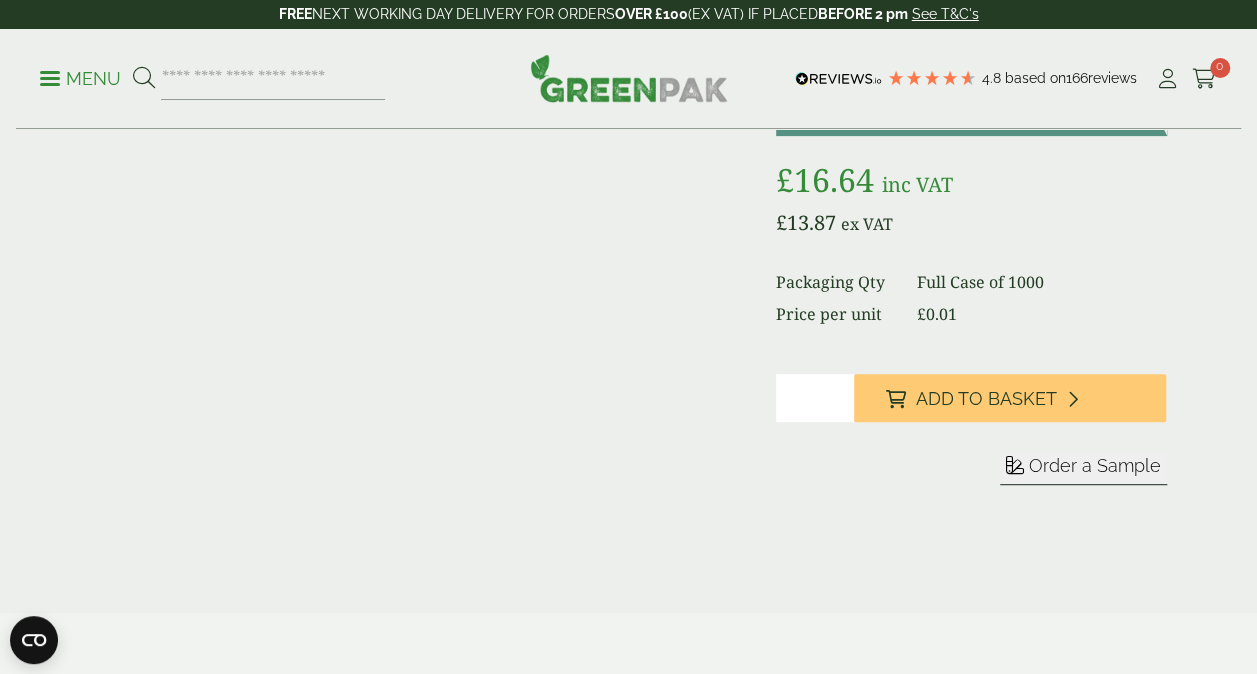 click on "Order a Sample" at bounding box center (1095, 465) 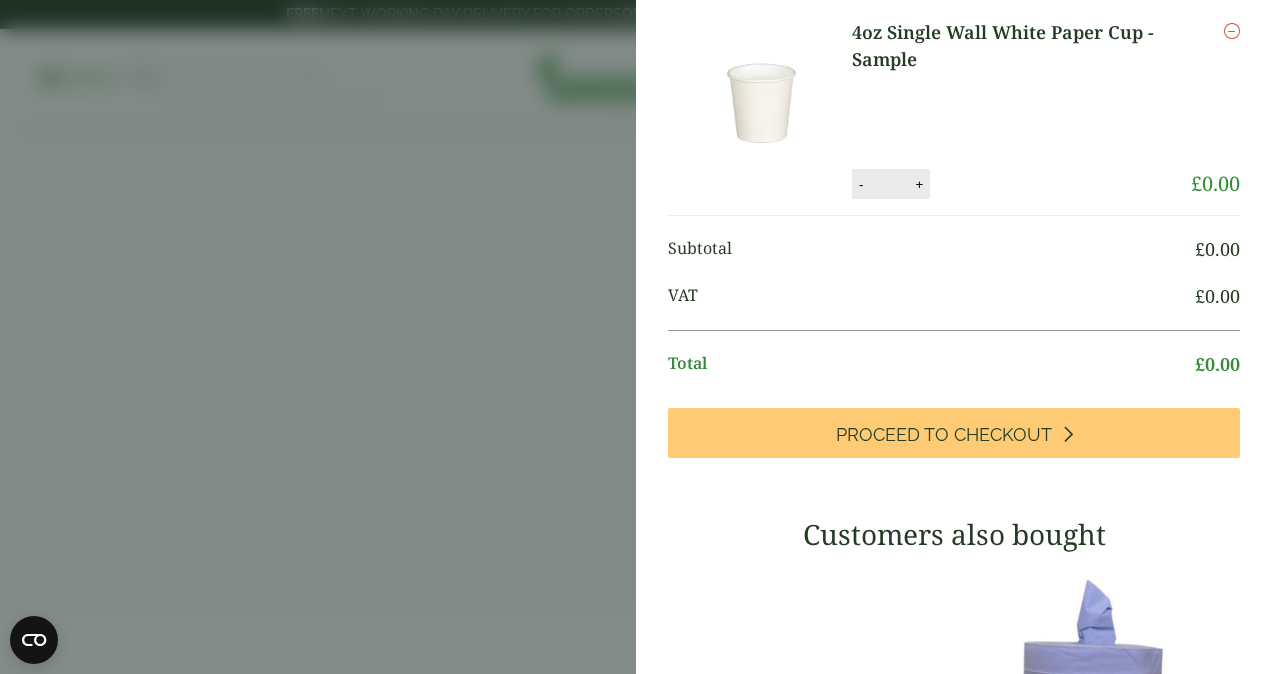 scroll, scrollTop: 174, scrollLeft: 0, axis: vertical 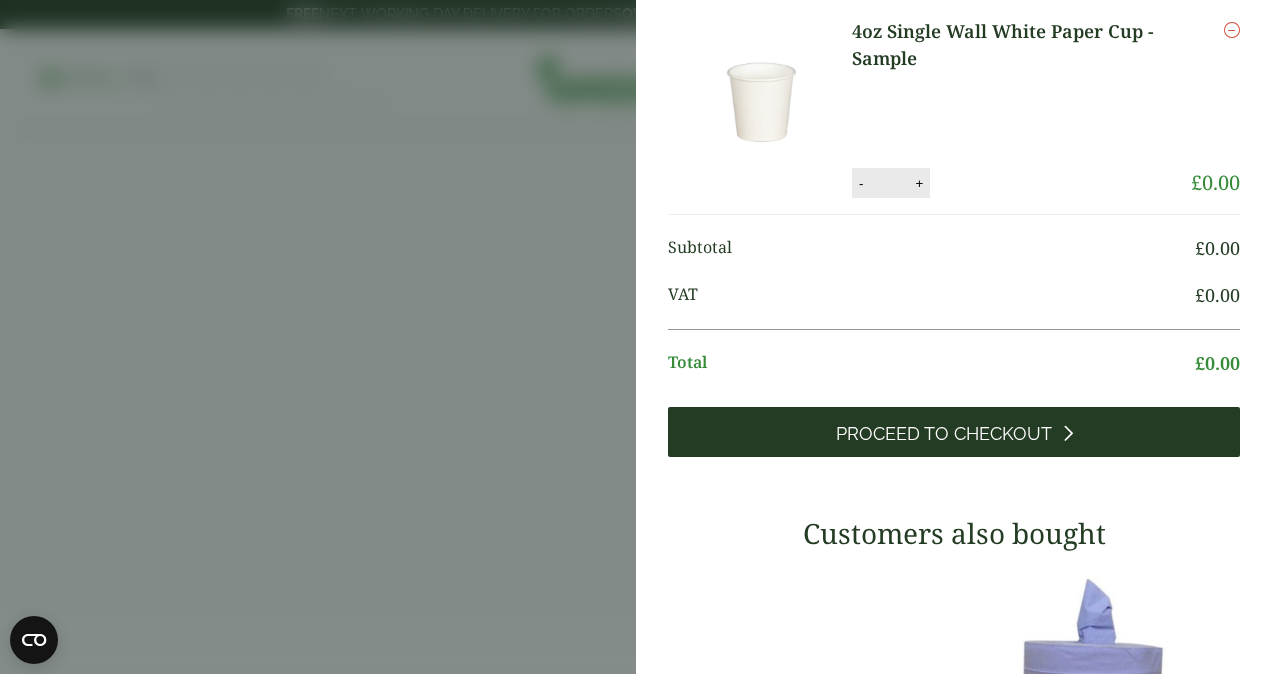 click on "Proceed to Checkout" at bounding box center (954, 432) 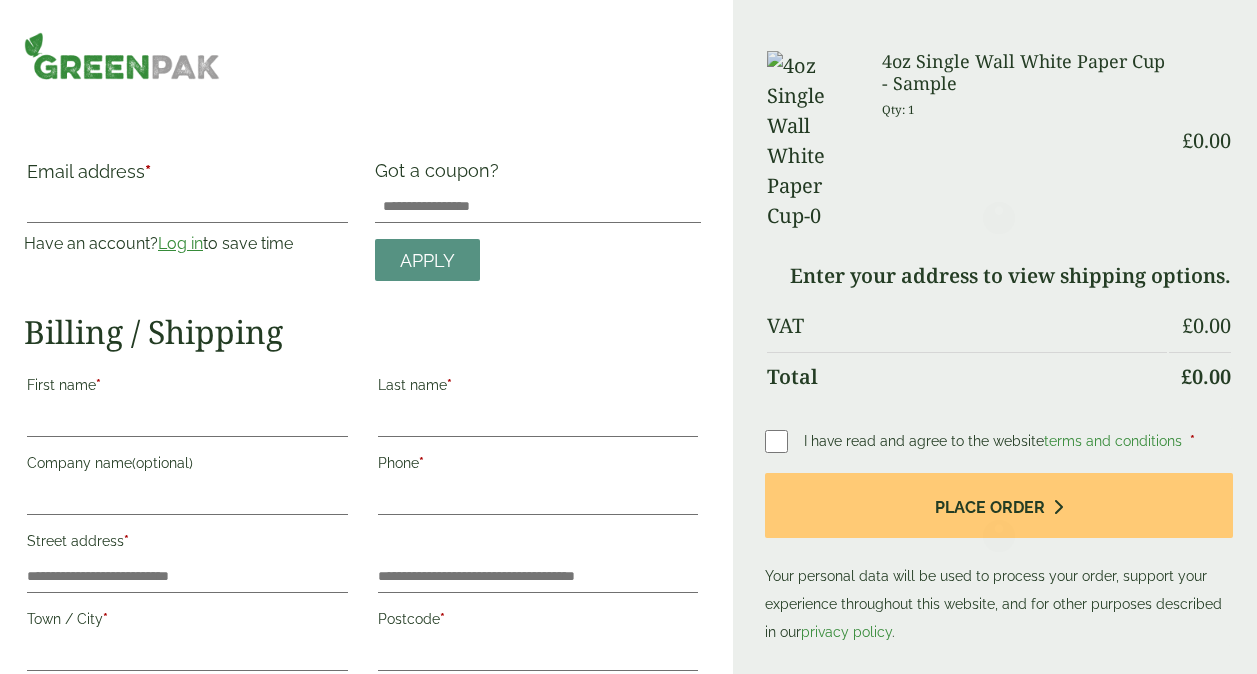 scroll, scrollTop: 0, scrollLeft: 0, axis: both 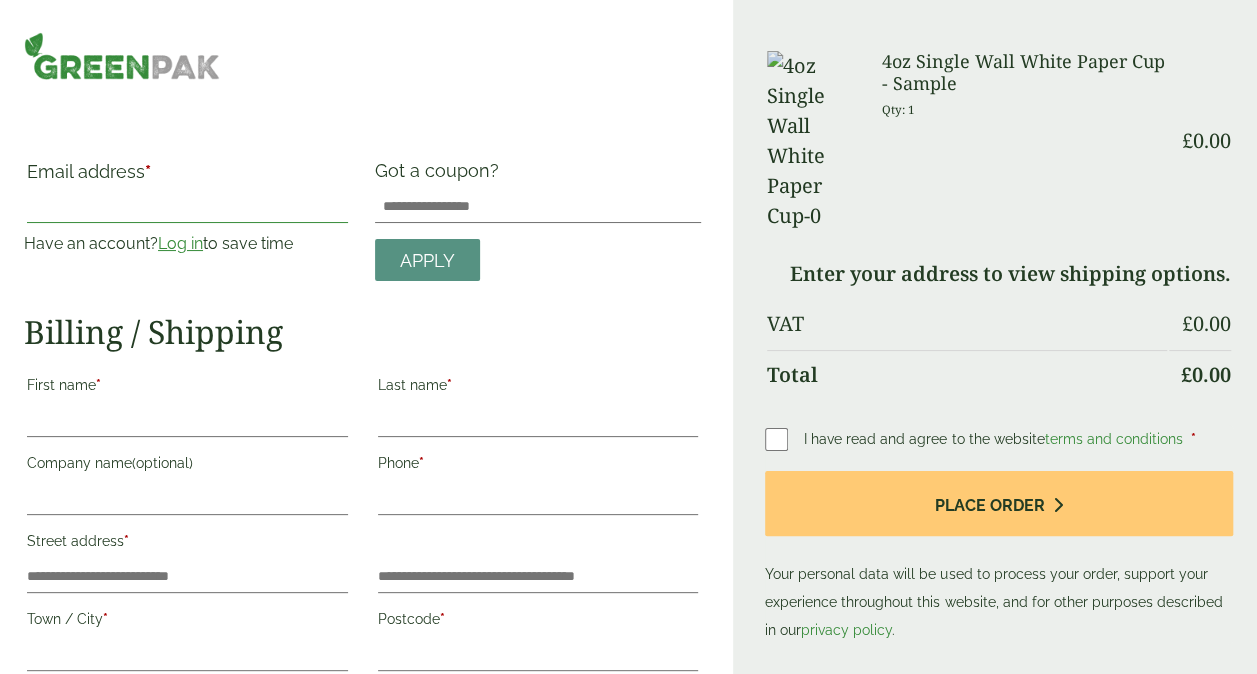 click on "Email address  *" at bounding box center [187, 207] 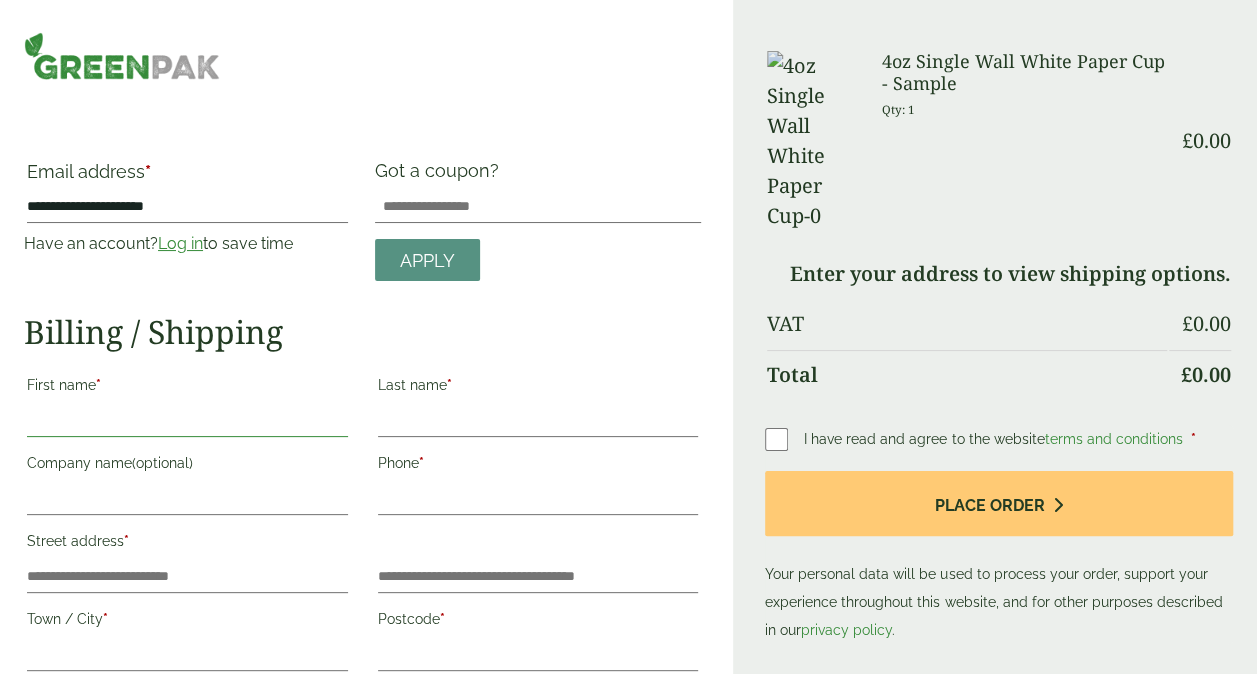 type on "****" 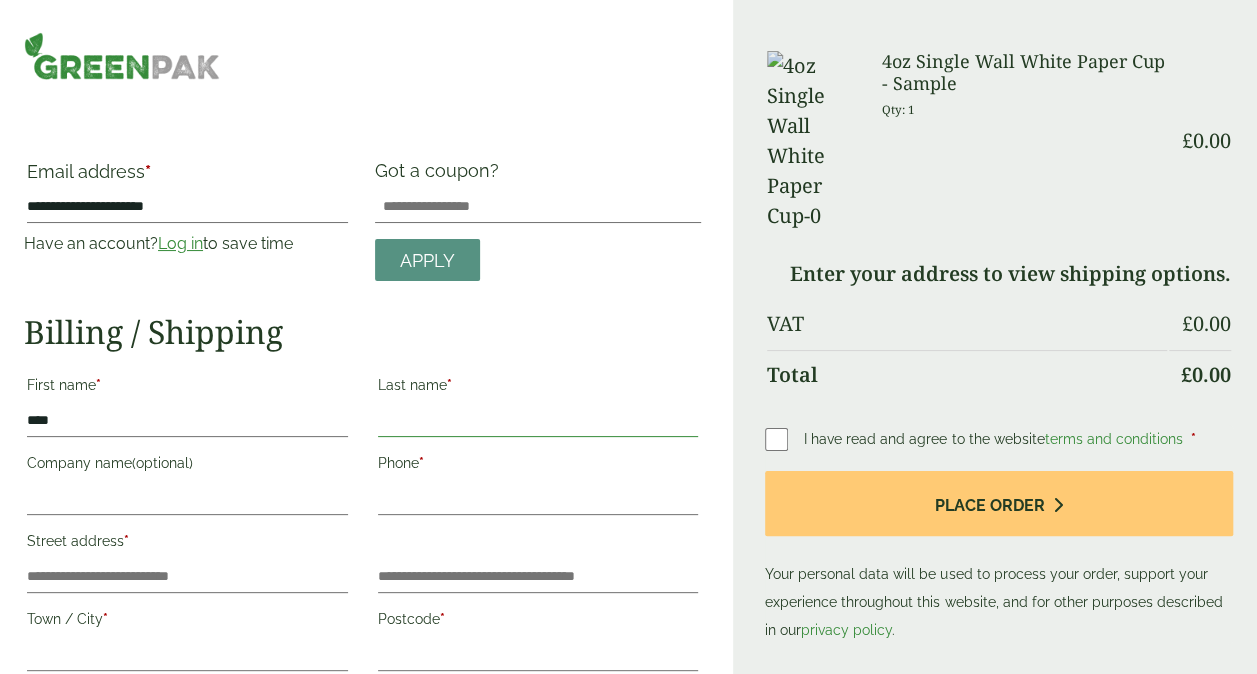 type on "*******" 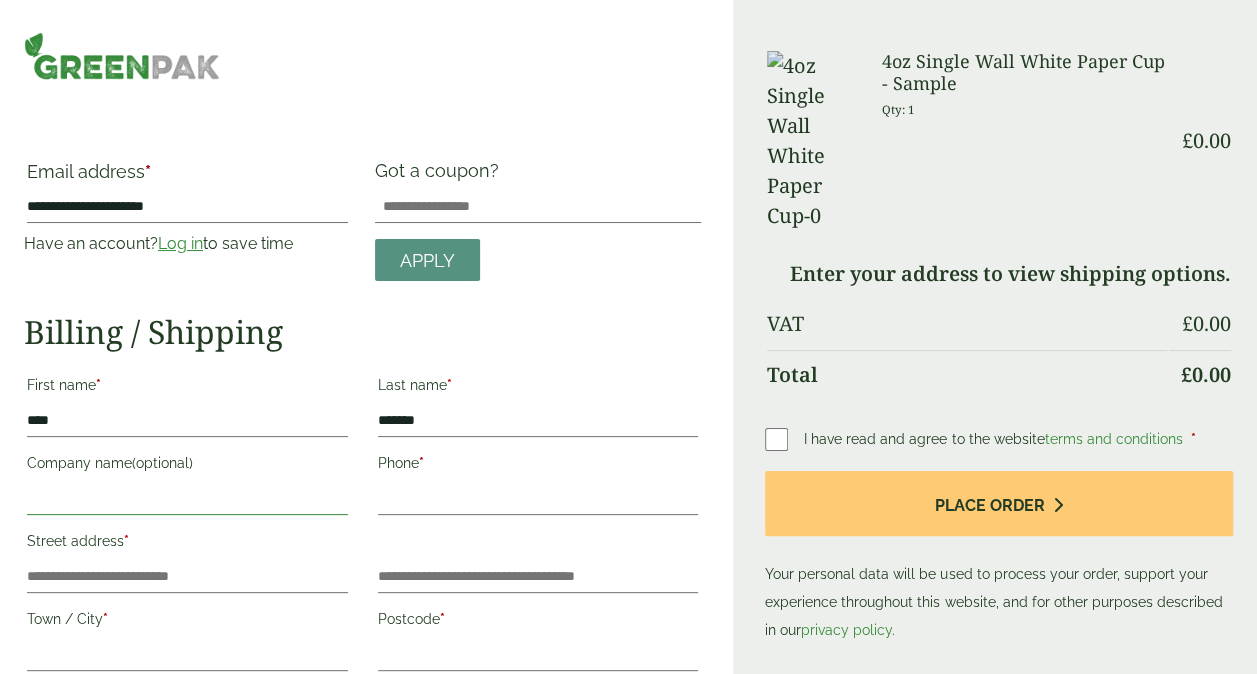 type on "**********" 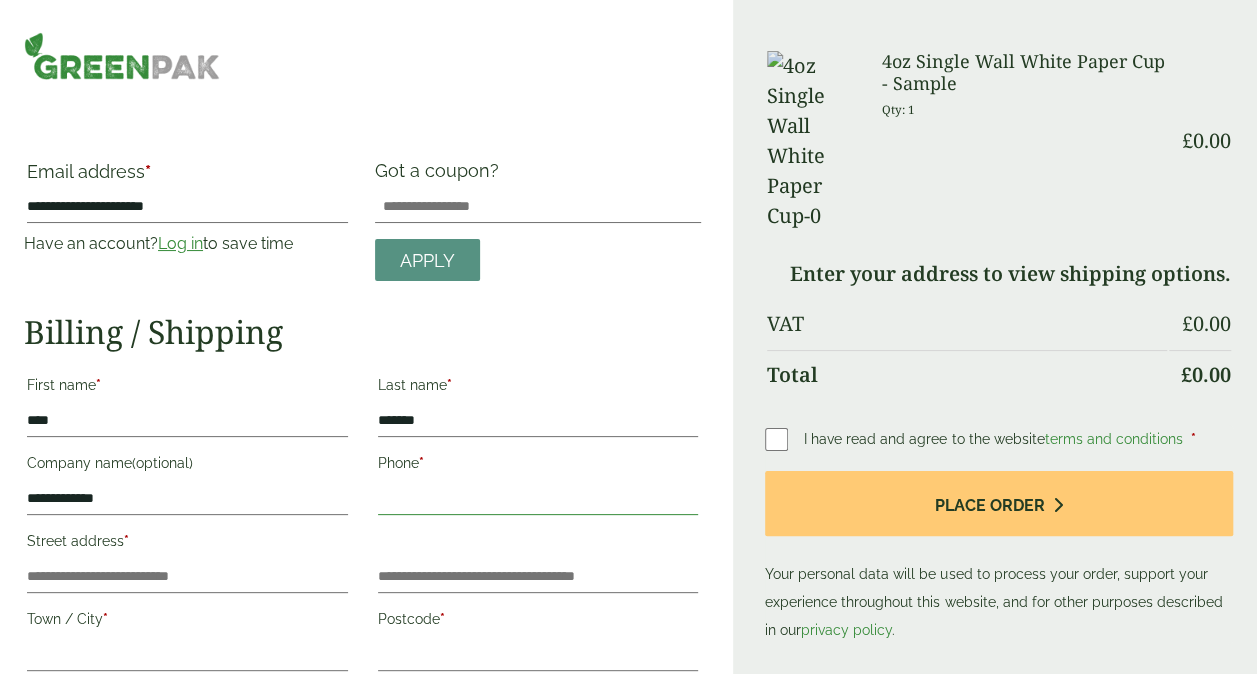 type on "**********" 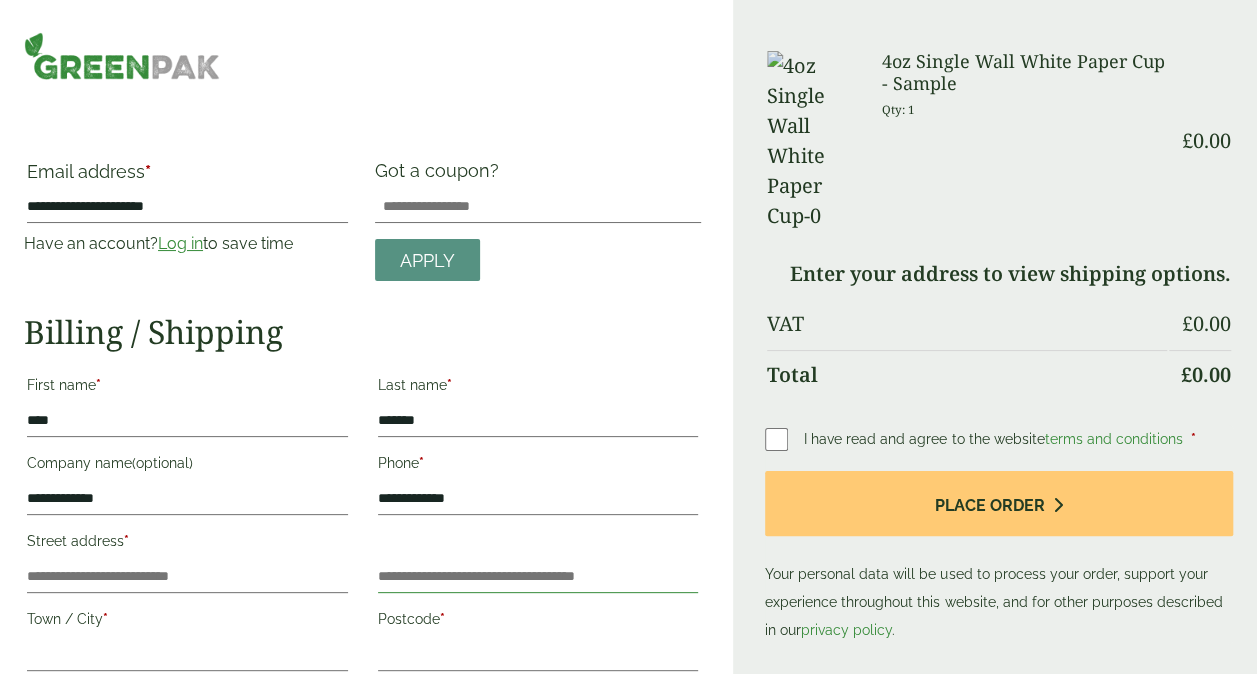 type on "**********" 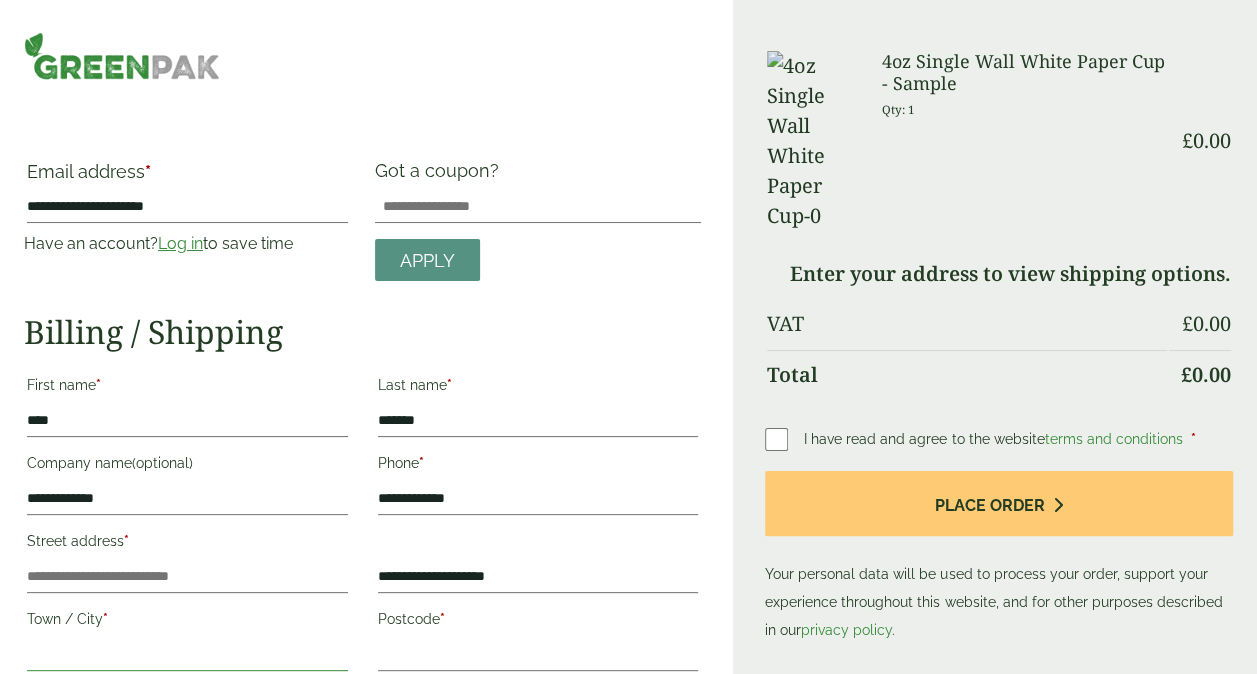 type on "******" 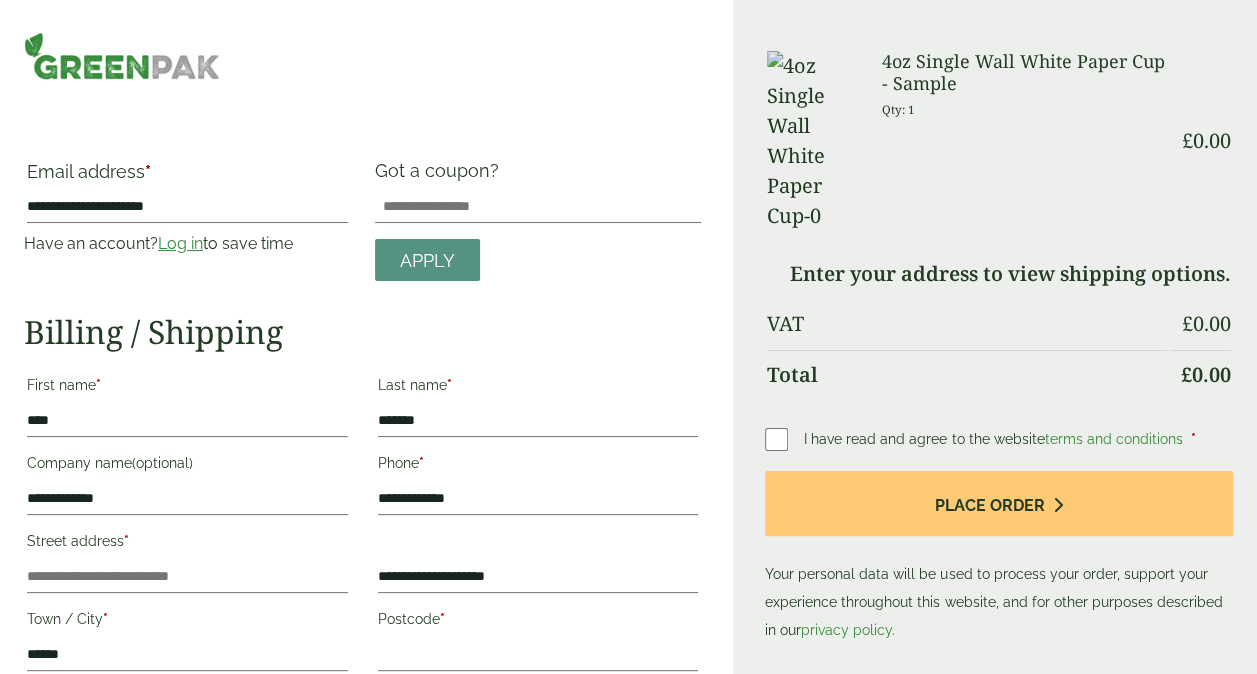 type on "******" 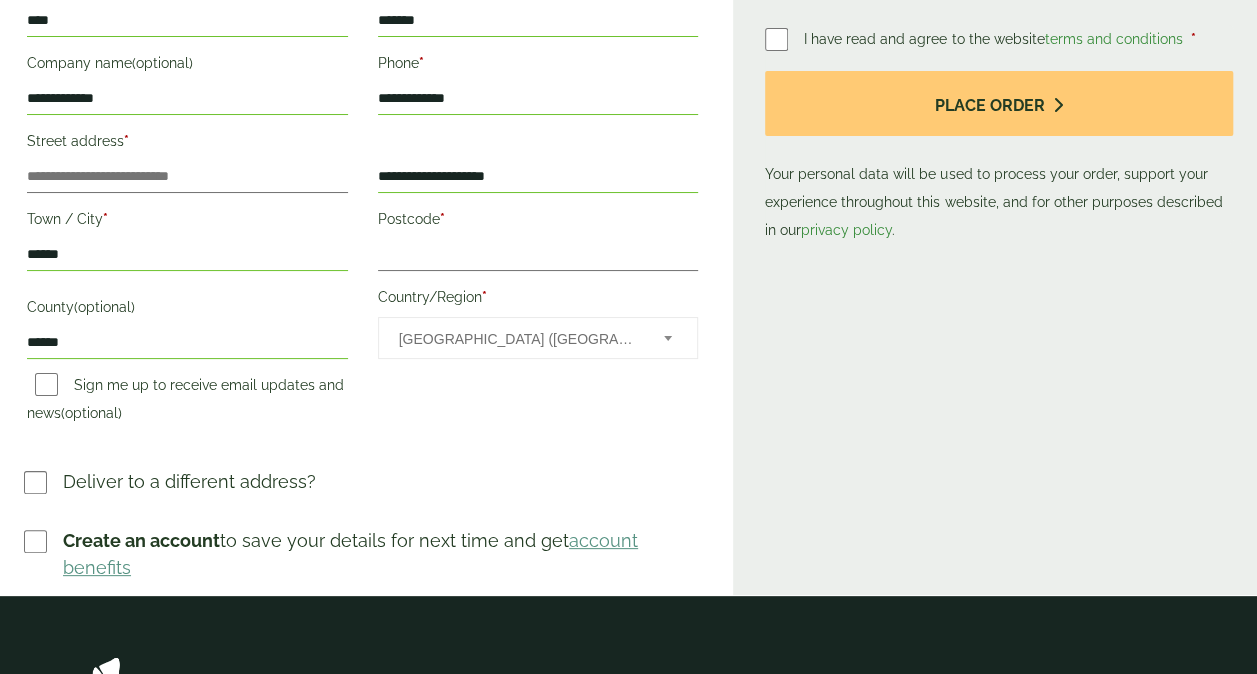 scroll, scrollTop: 0, scrollLeft: 0, axis: both 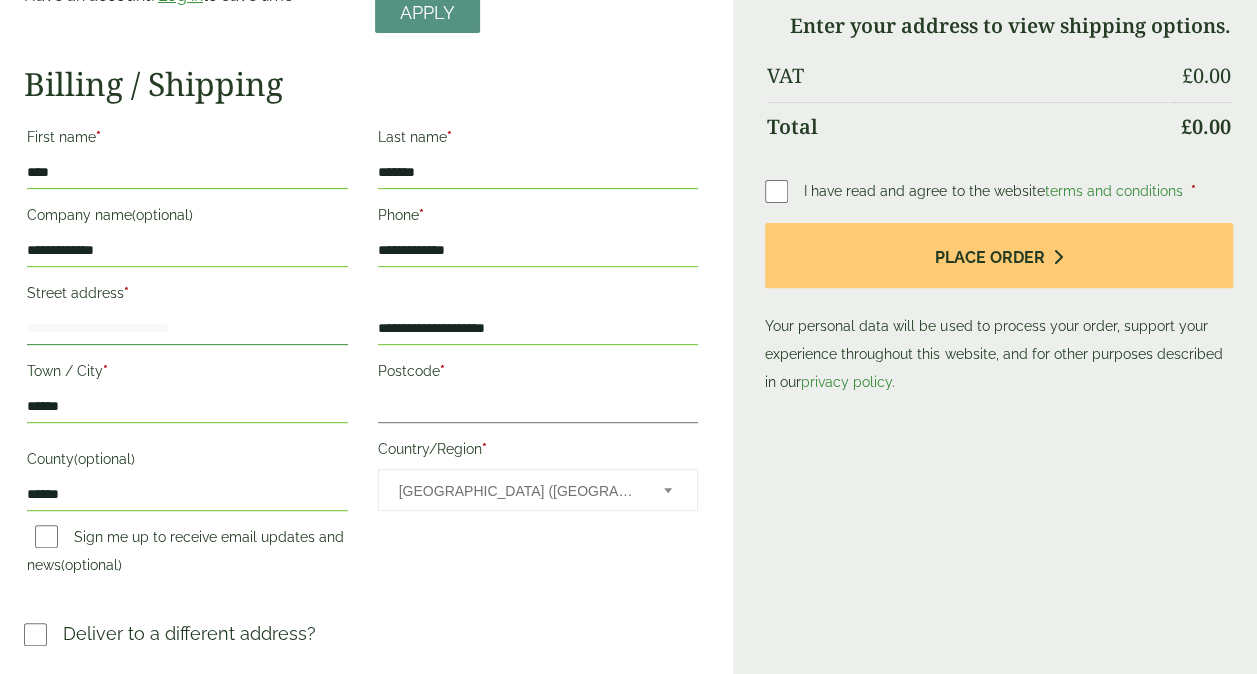 click on "Street address  *" at bounding box center (187, 329) 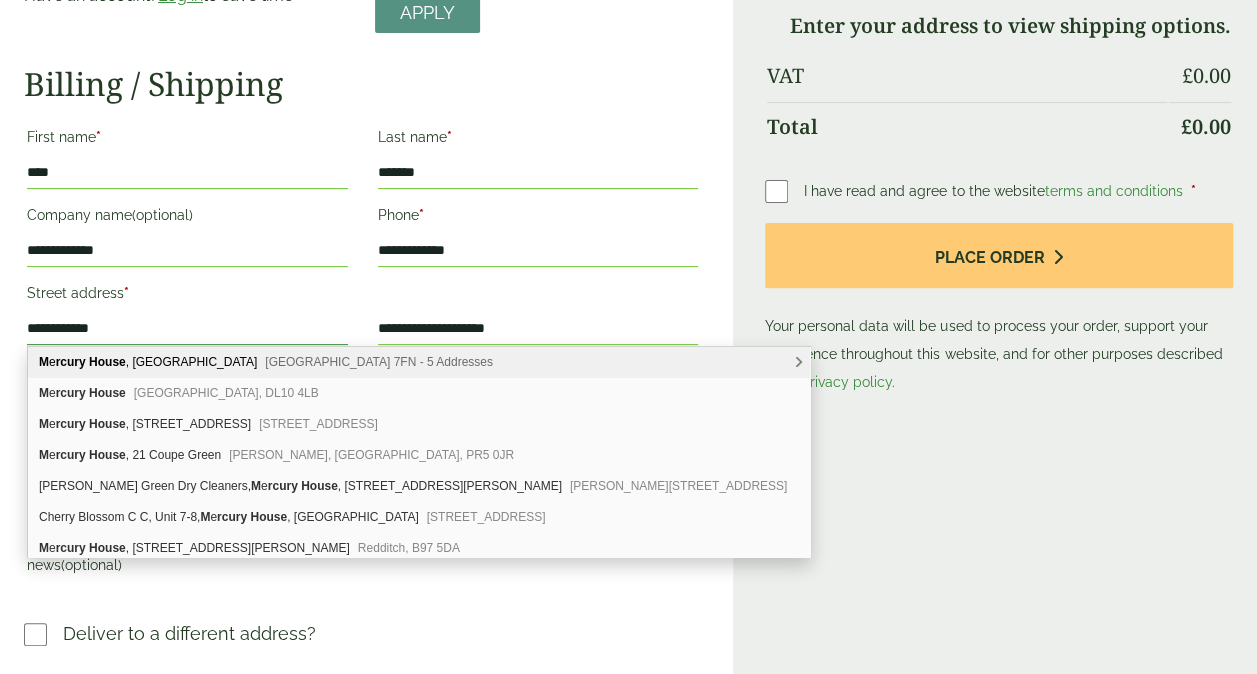 click on "**********" at bounding box center (187, 329) 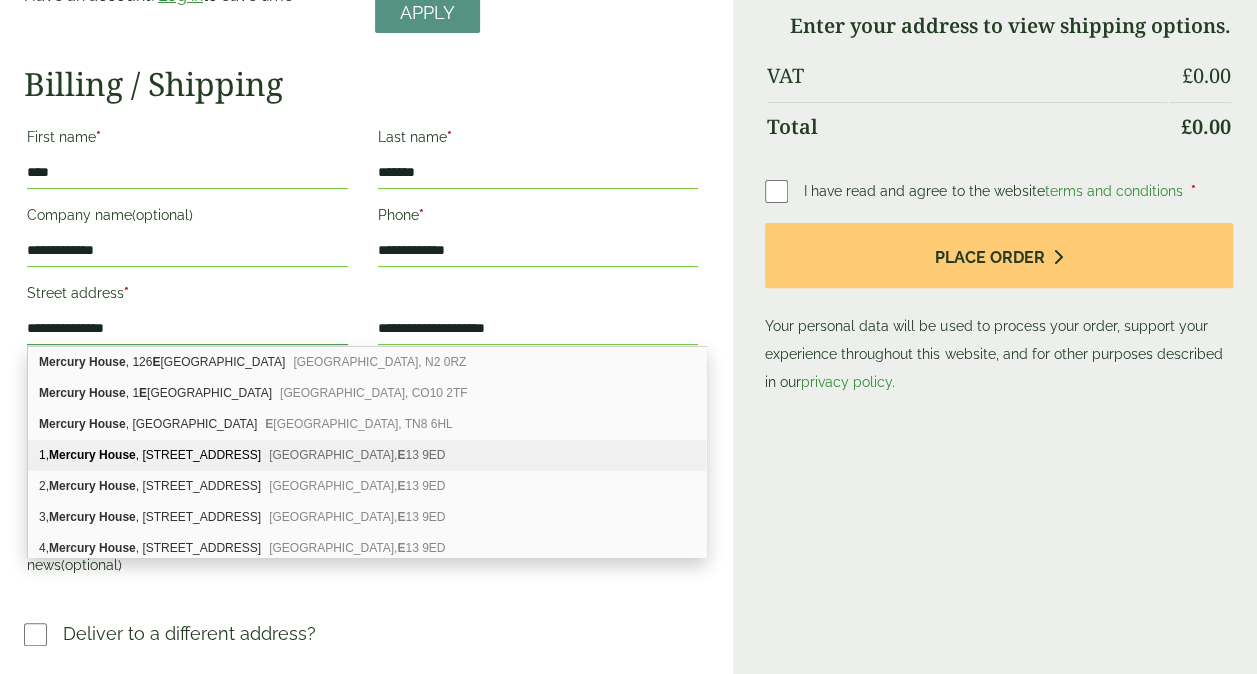 scroll, scrollTop: 32, scrollLeft: 0, axis: vertical 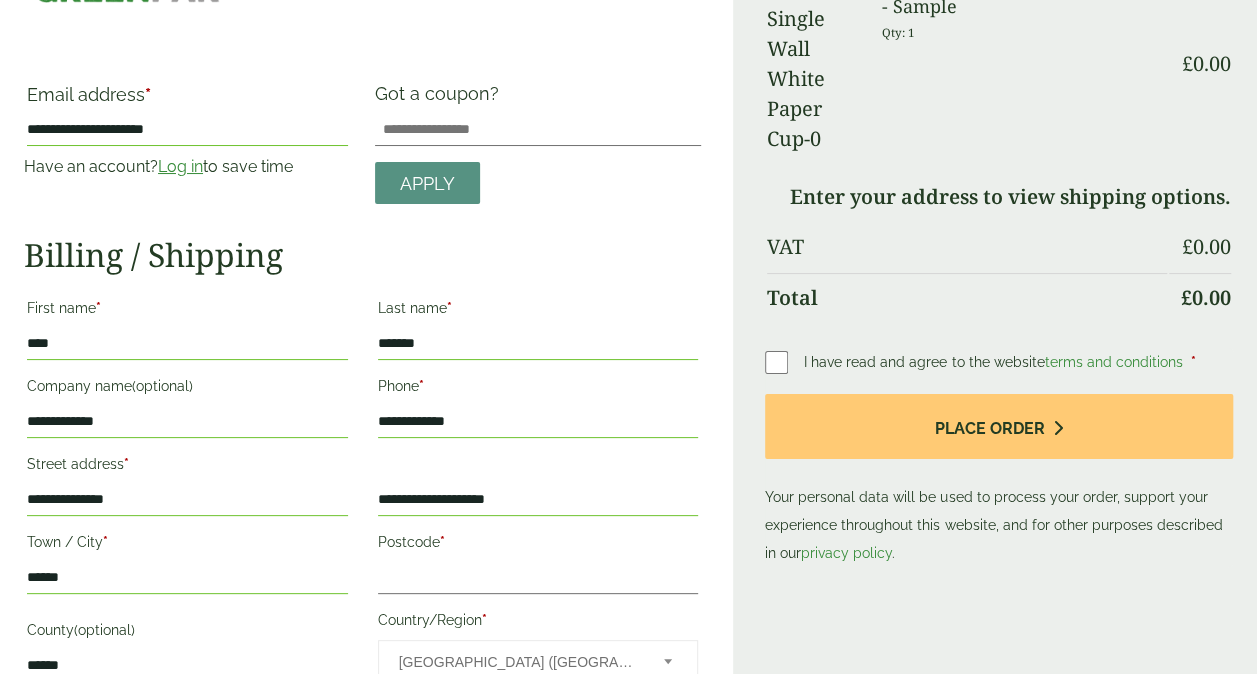 click on "**********" at bounding box center [187, 500] 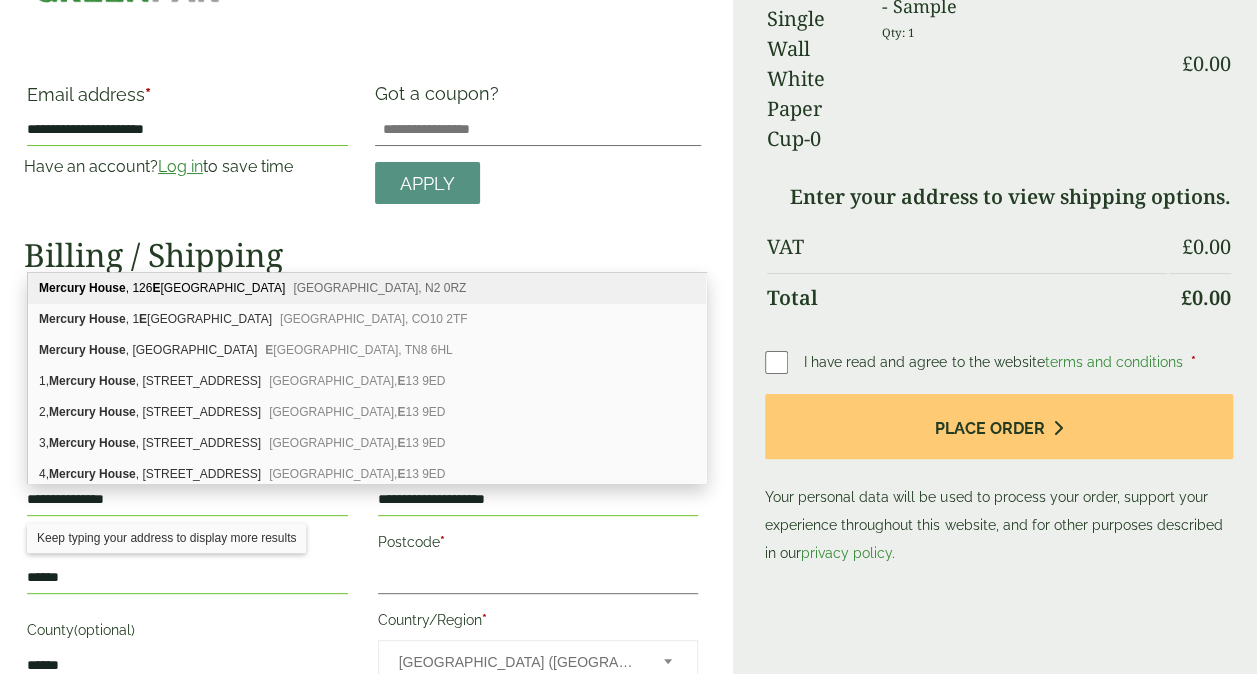 click on "**********" at bounding box center (187, 500) 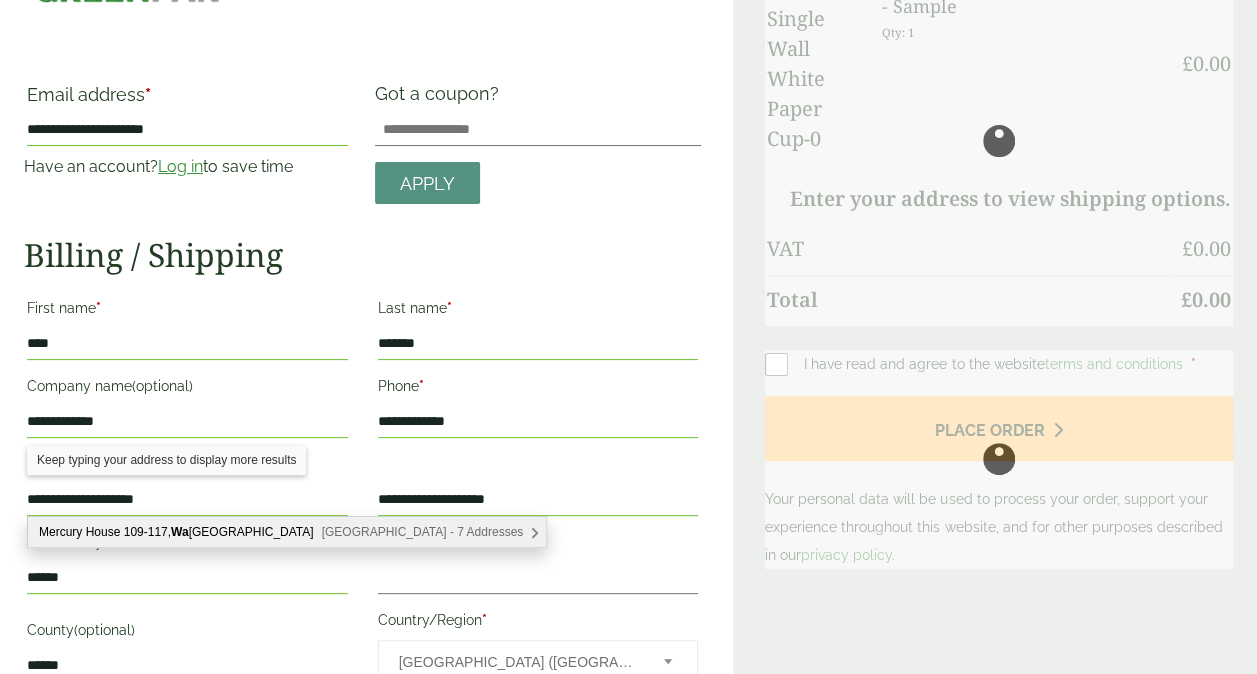 click on "Mercury House 109-117,  Wa terloo Road London, SE1 8UL - 7 Addresses" at bounding box center (287, 532) 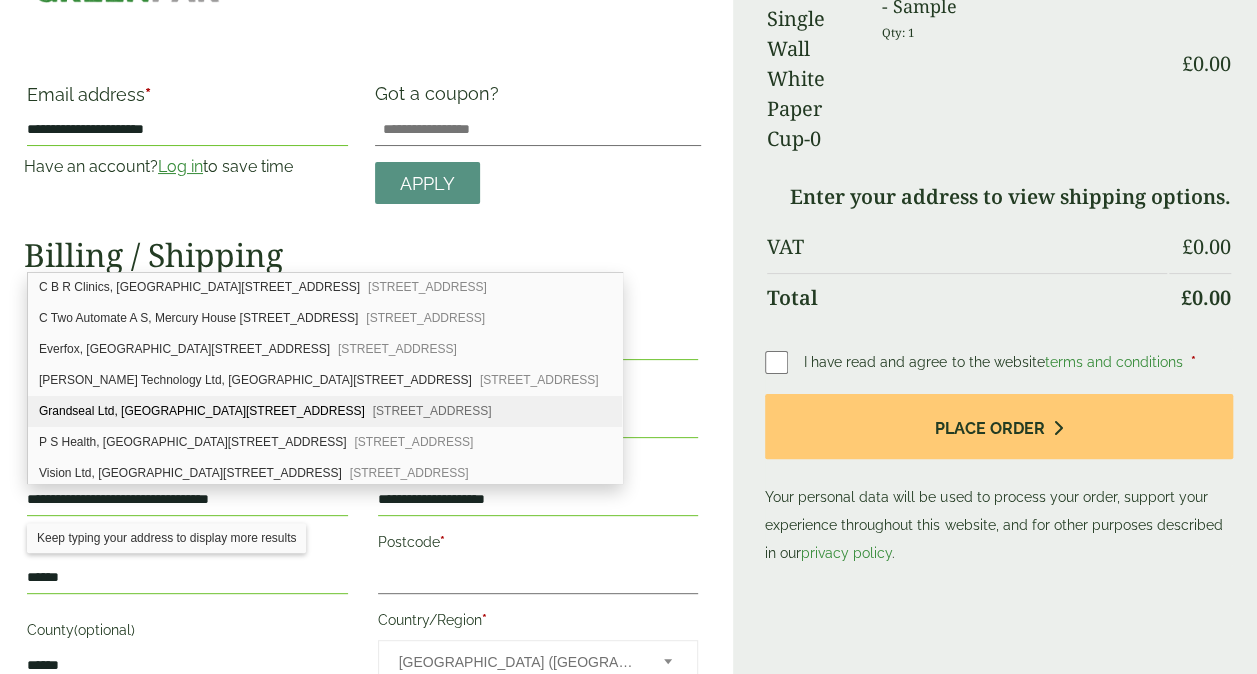 scroll, scrollTop: 0, scrollLeft: 0, axis: both 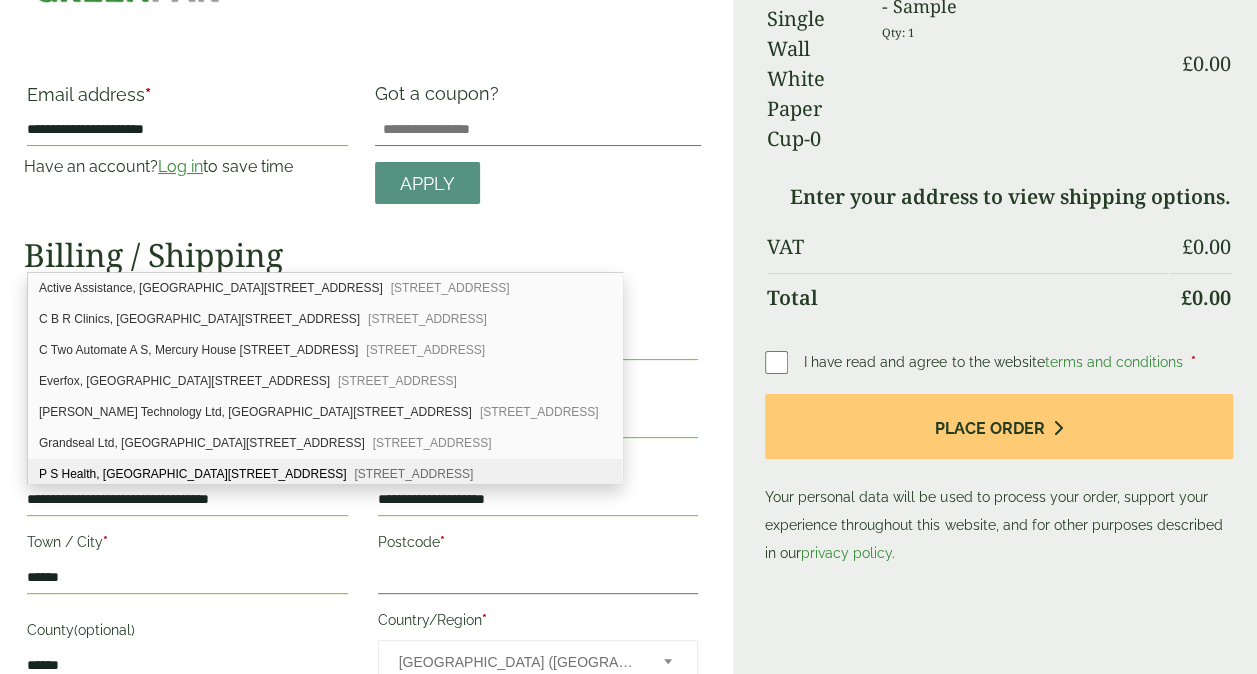 click on "P S Health, Mercury House 109-117, Waterloo Road London, SE1 8UL" at bounding box center [325, 474] 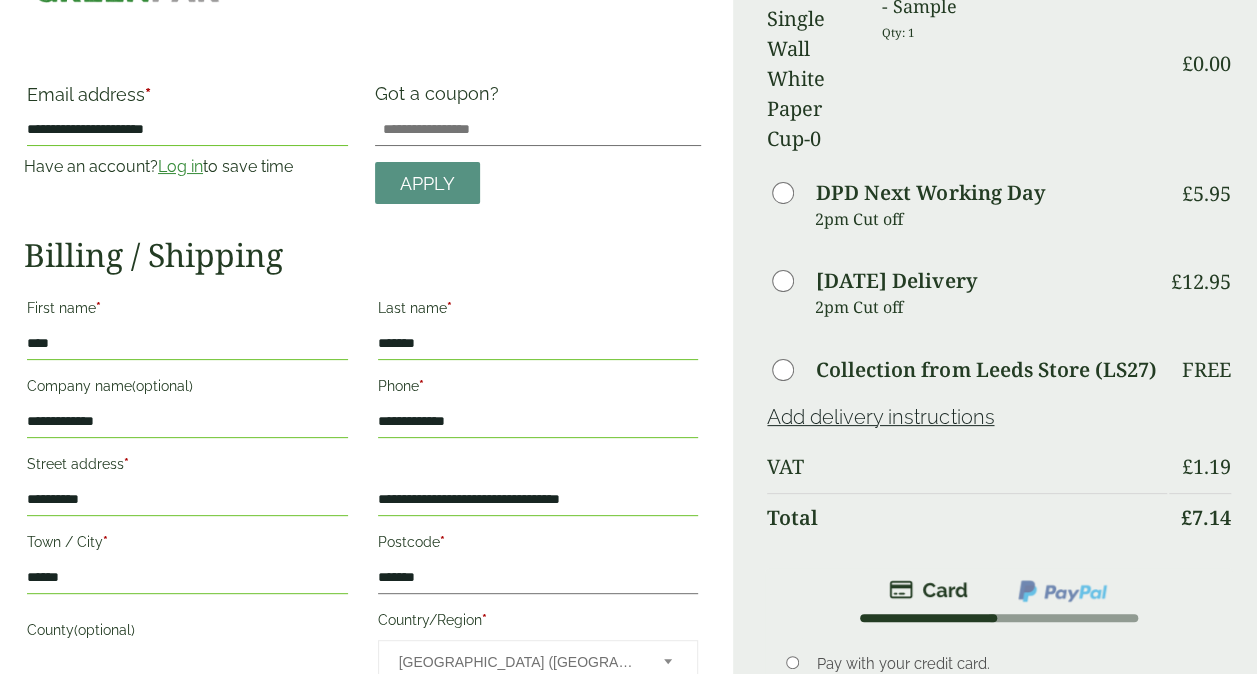 click on "**********" at bounding box center [187, 500] 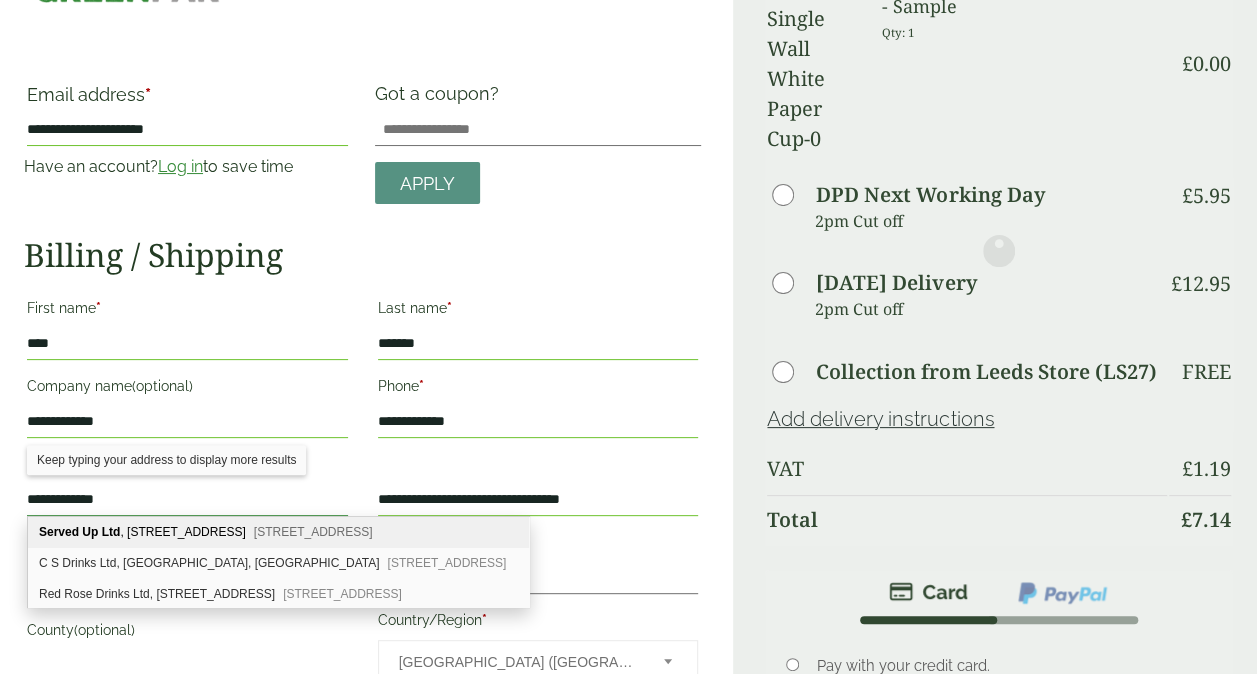 type on "**********" 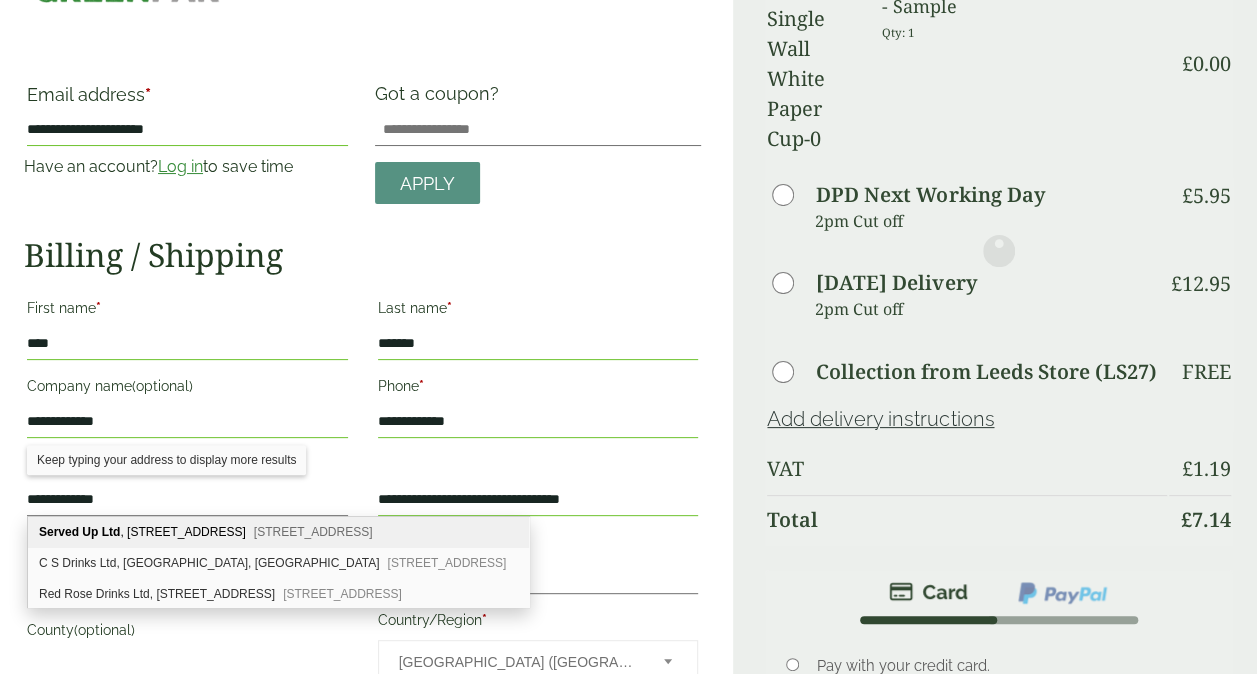 click on "**********" at bounding box center (187, 486) 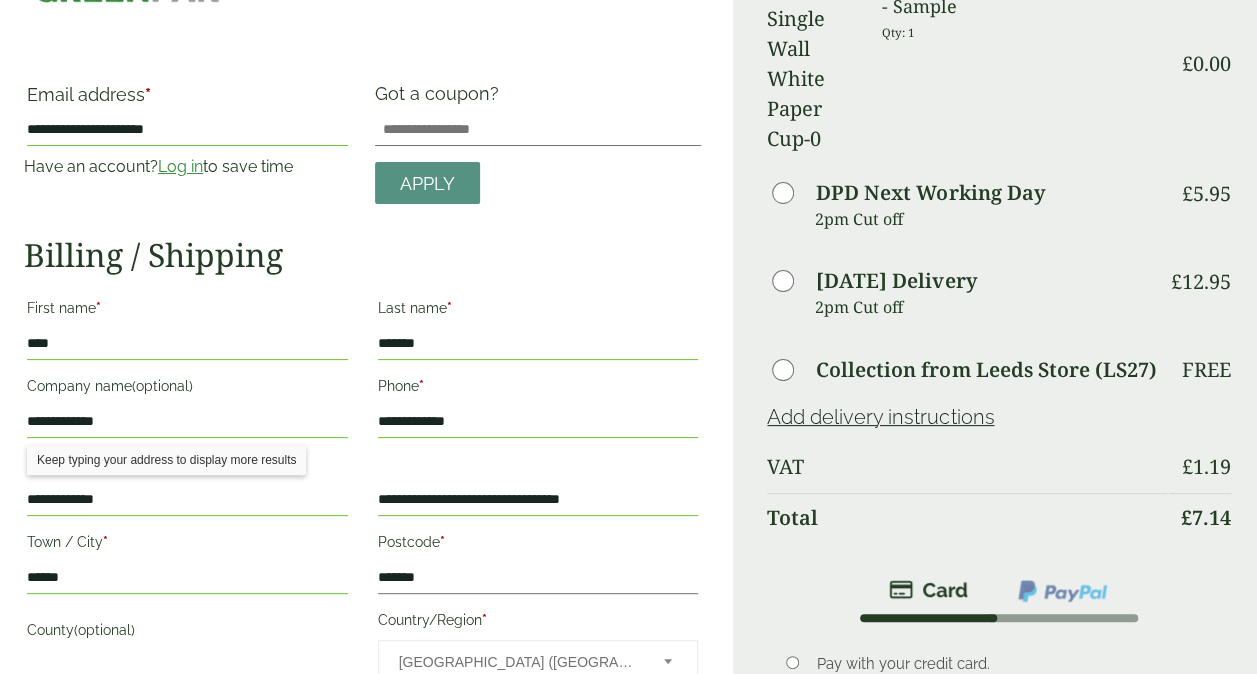 click on "Postcode  *" at bounding box center [538, 545] 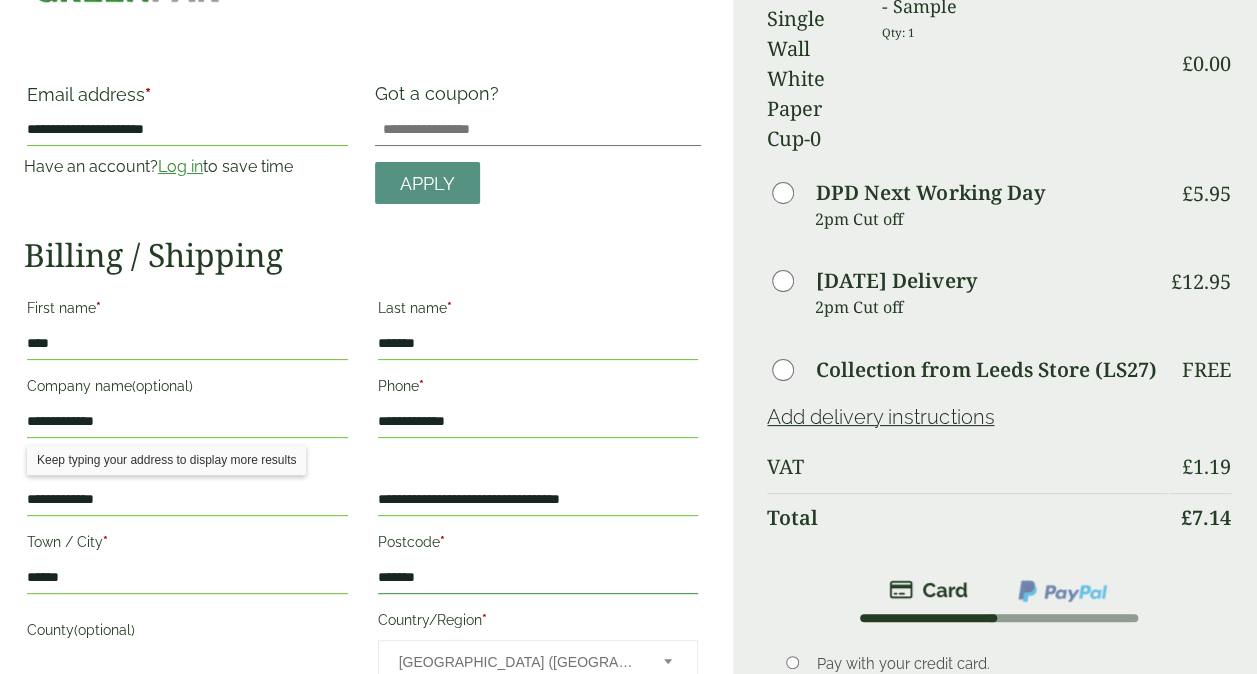 click on "*******" at bounding box center [538, 578] 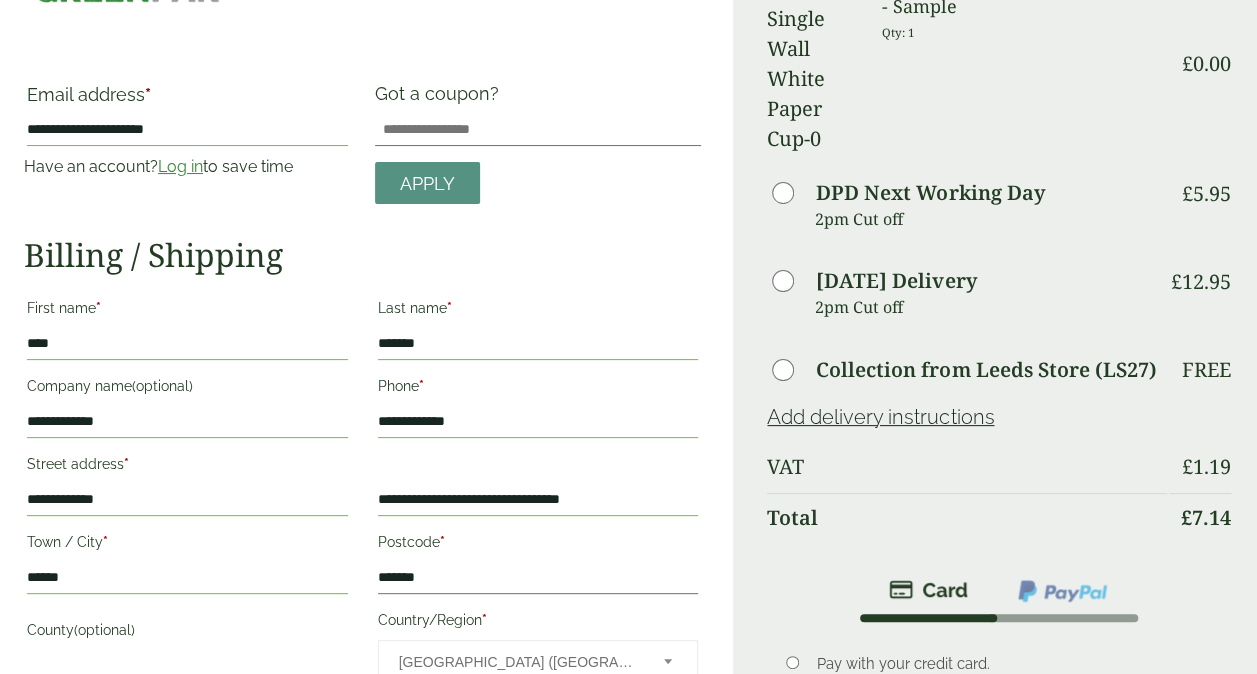 drag, startPoint x: 476, startPoint y: 500, endPoint x: 248, endPoint y: 467, distance: 230.37578 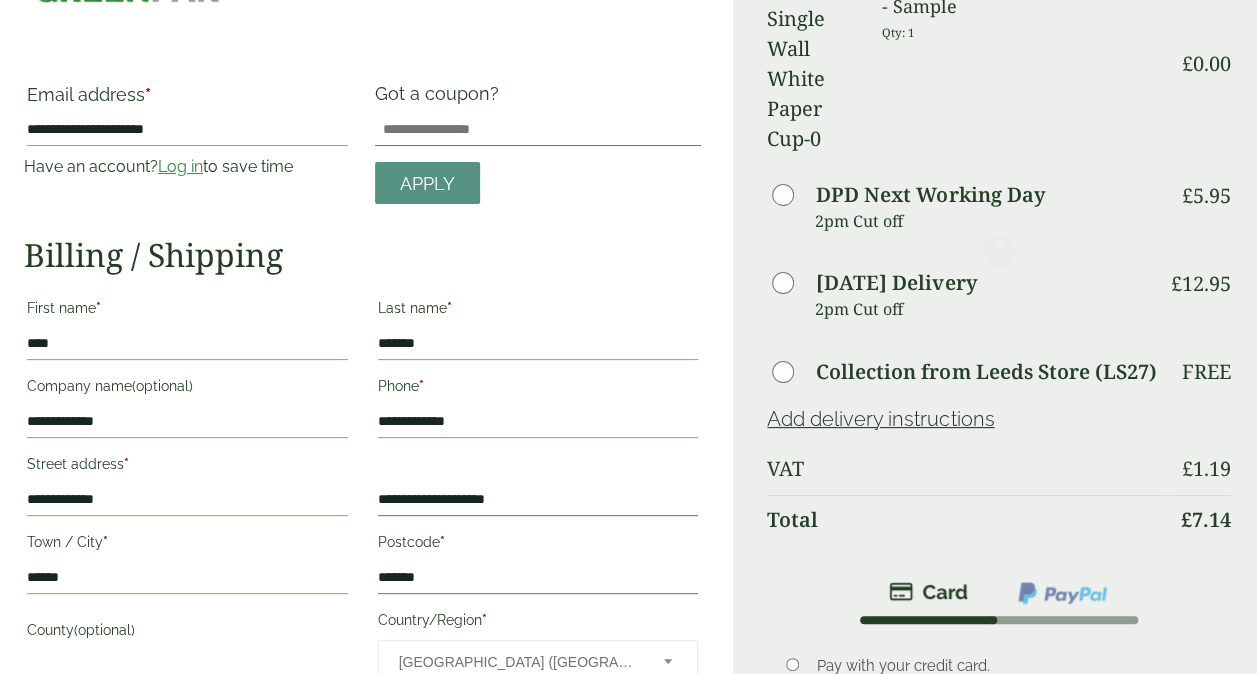 type on "**********" 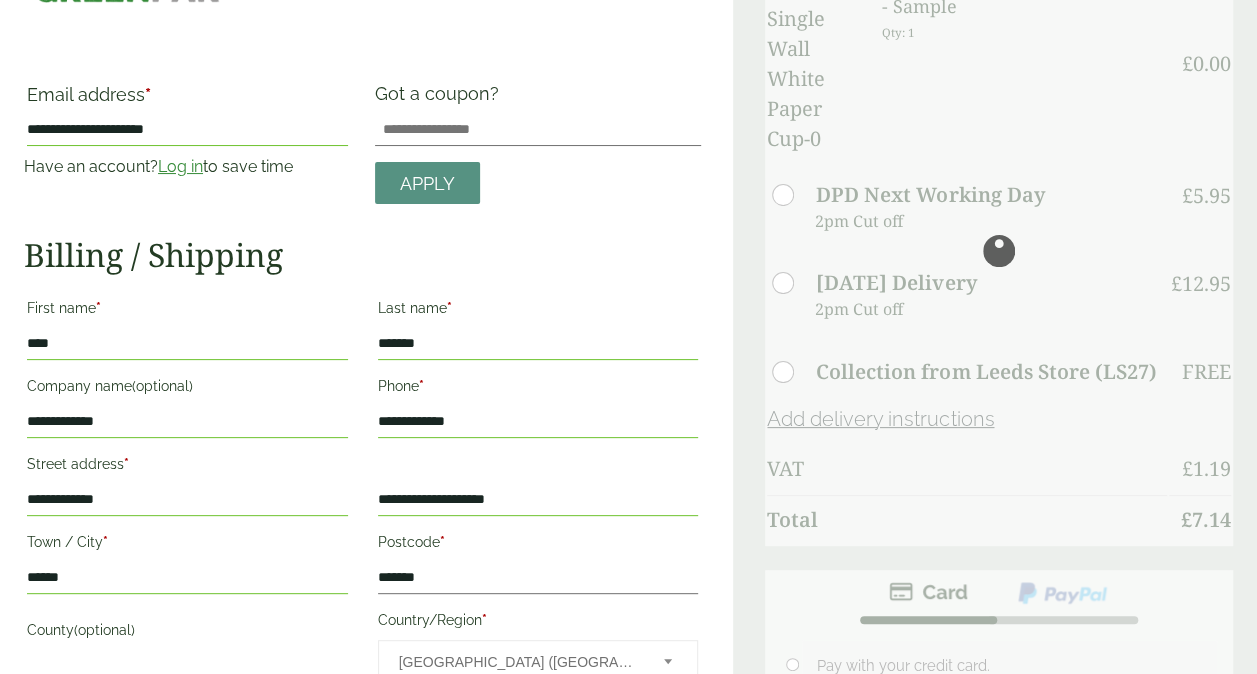 drag, startPoint x: 151, startPoint y: 501, endPoint x: -122, endPoint y: 460, distance: 276.06158 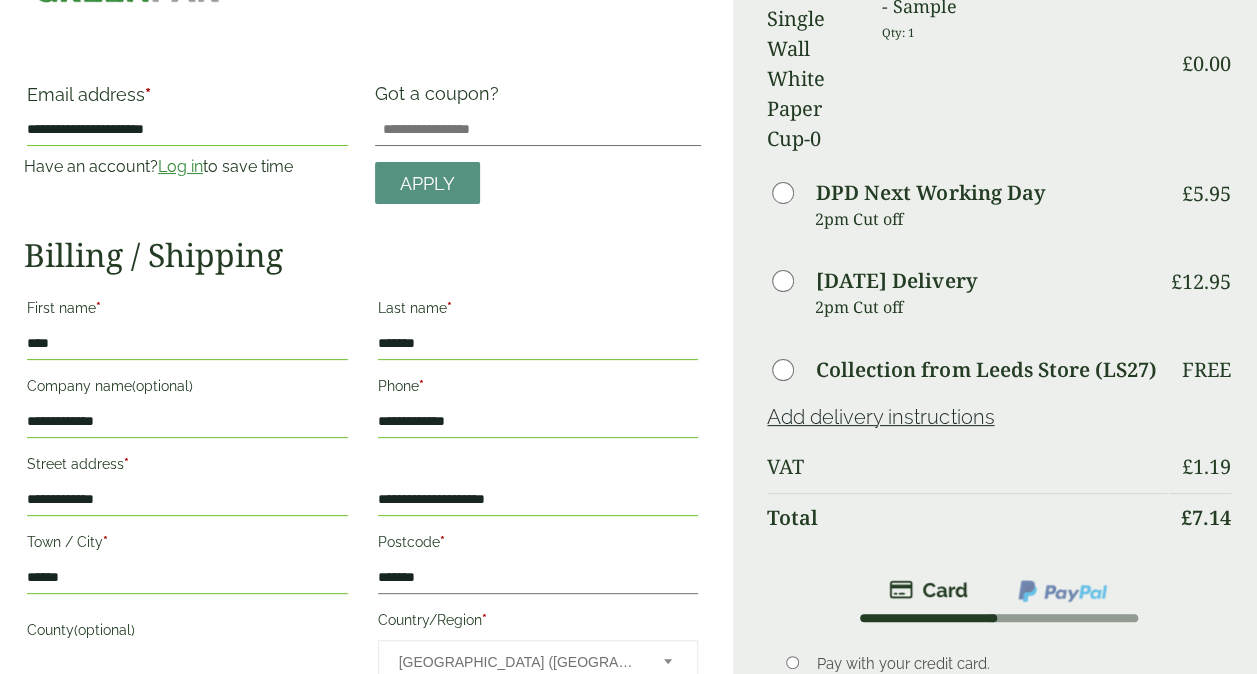 paste on "*" 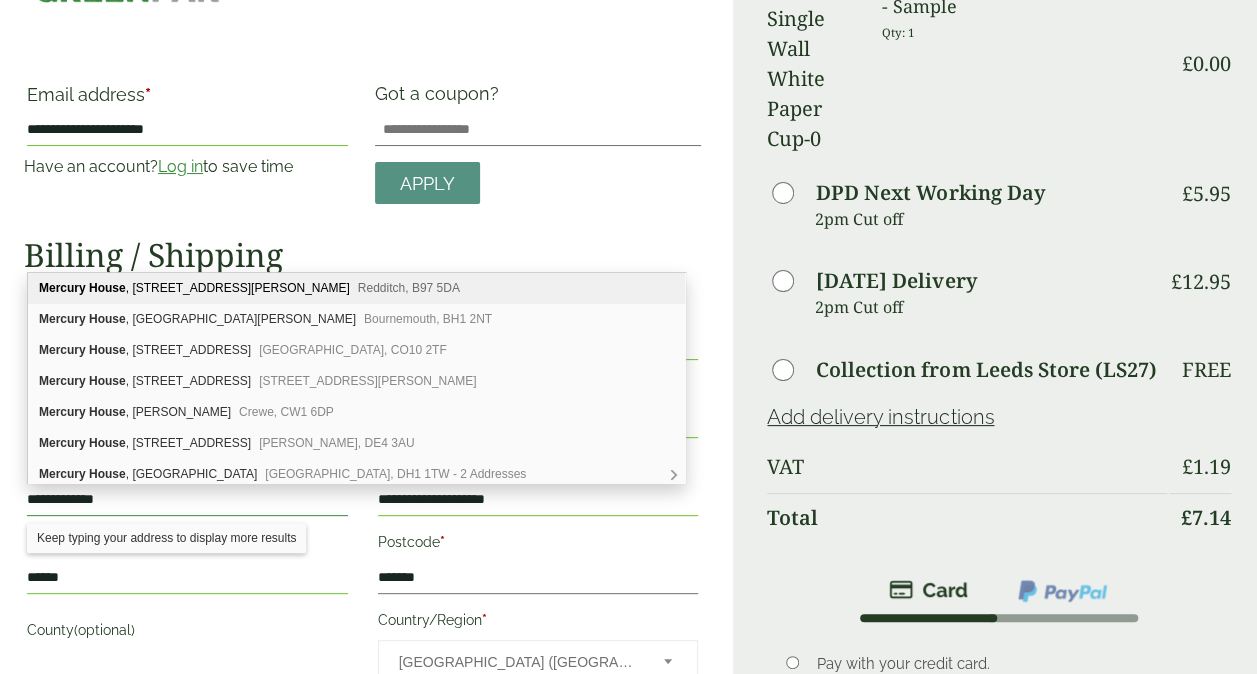 type on "**********" 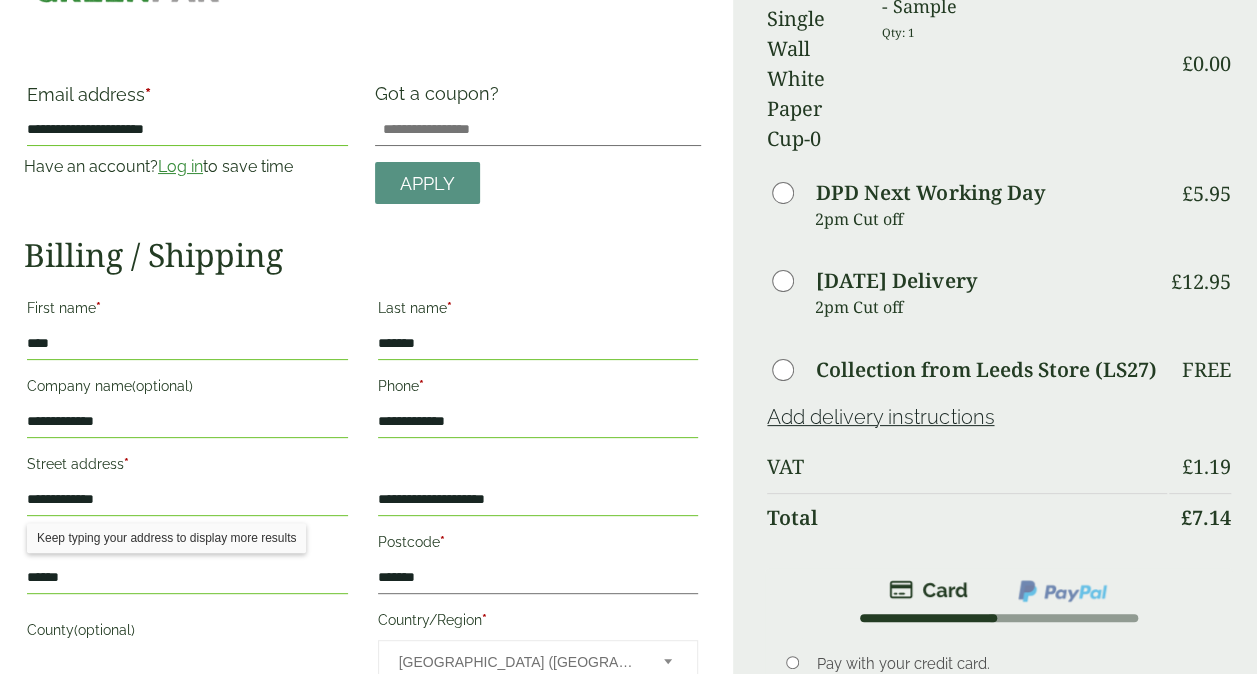 click on "Postcode  * *******" at bounding box center [538, 564] 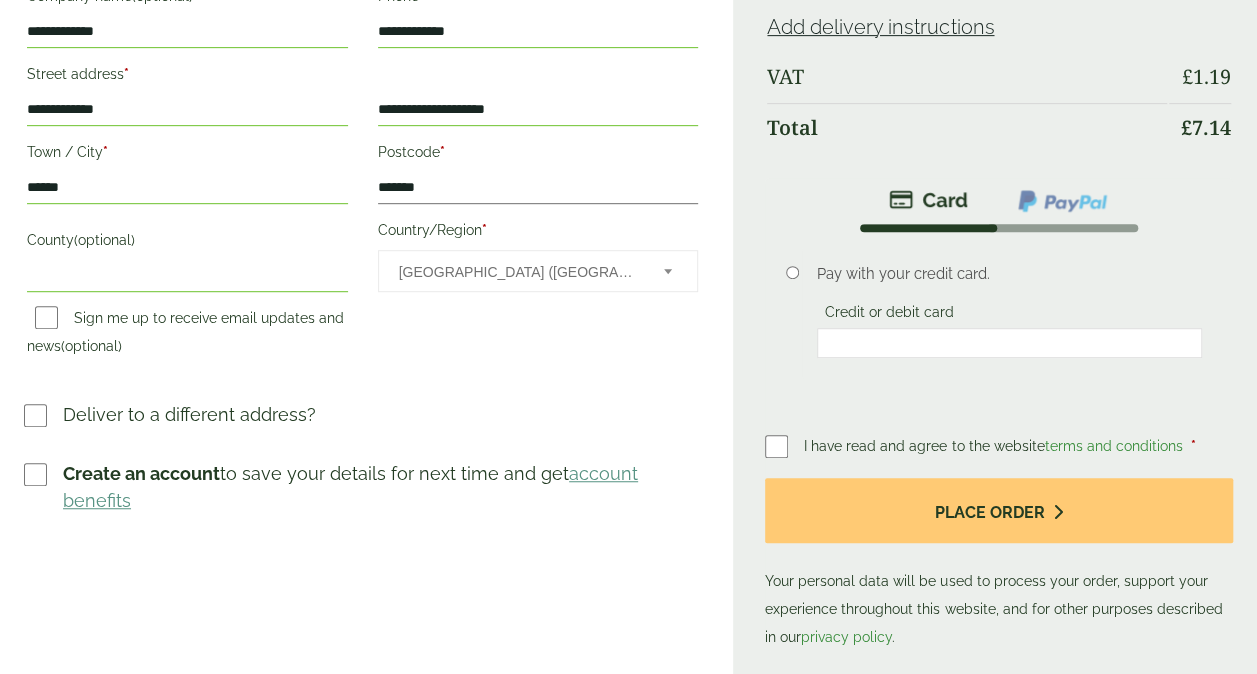 scroll, scrollTop: 468, scrollLeft: 0, axis: vertical 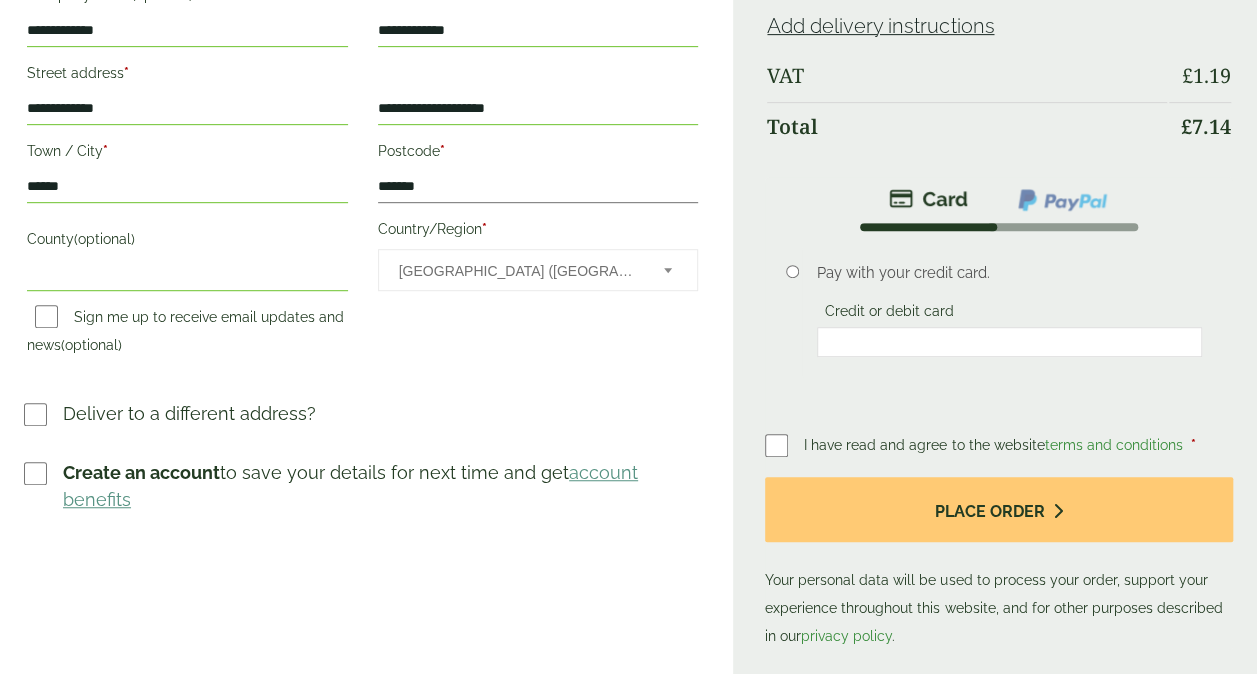 drag, startPoint x: 896, startPoint y: 414, endPoint x: 633, endPoint y: 426, distance: 263.27362 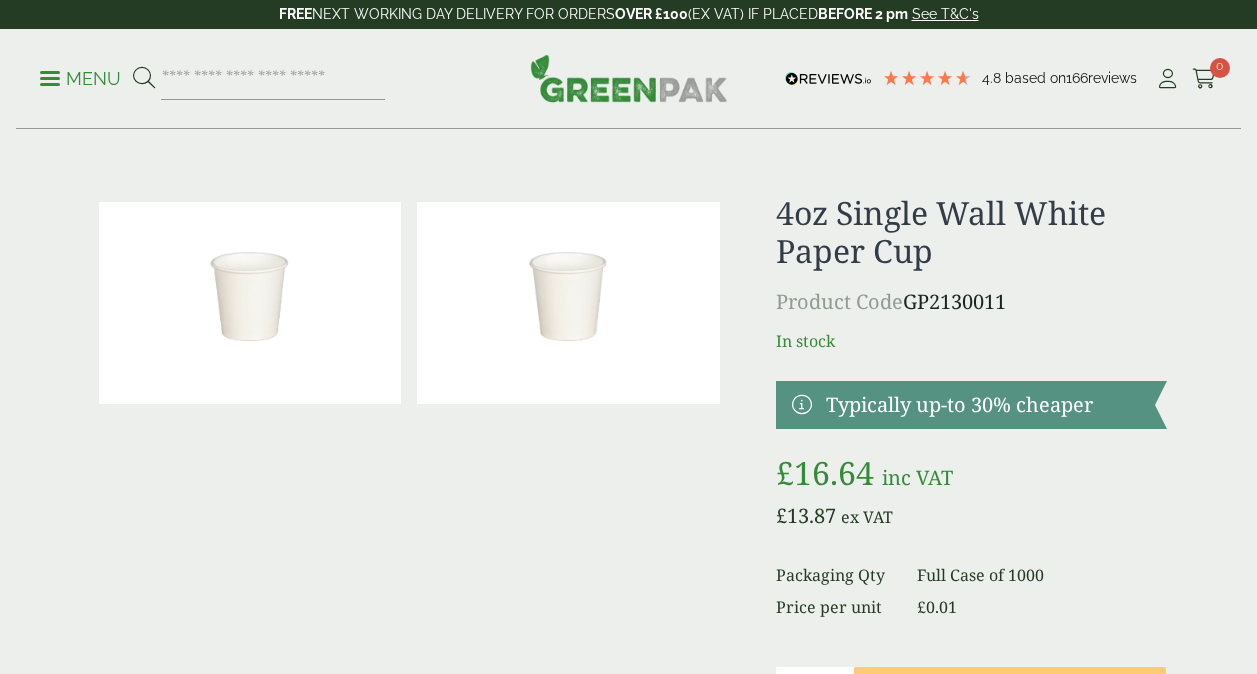 scroll, scrollTop: 293, scrollLeft: 0, axis: vertical 